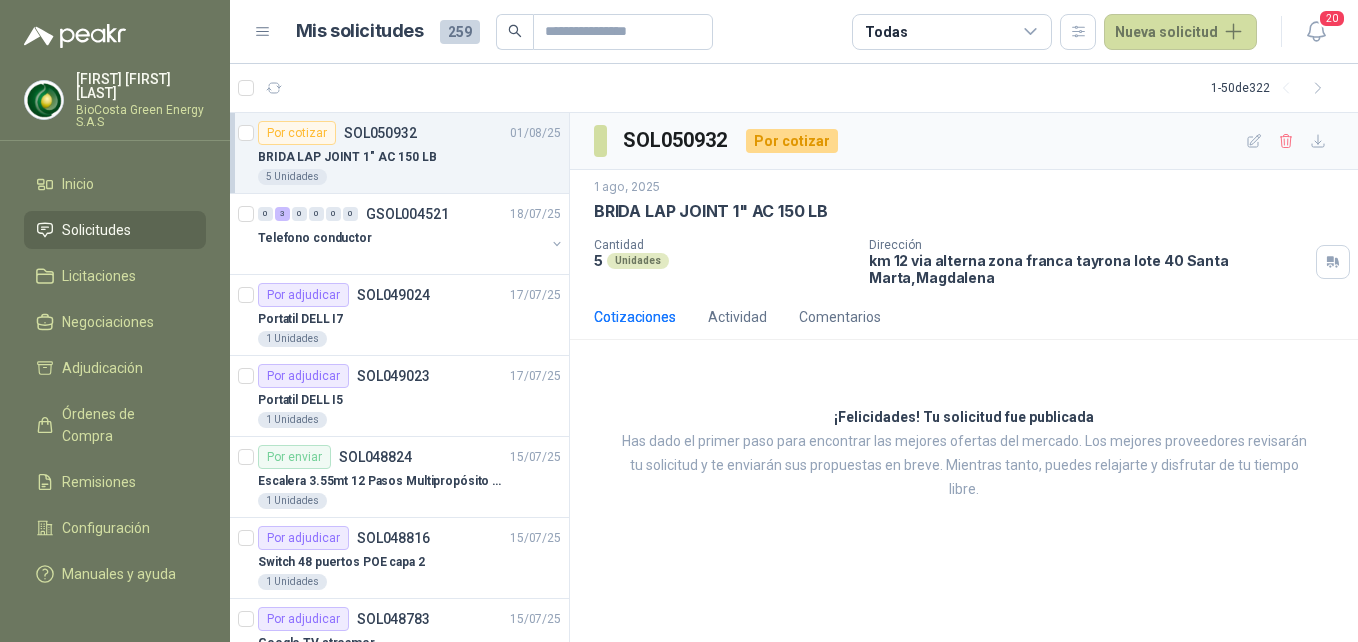 scroll, scrollTop: 0, scrollLeft: 0, axis: both 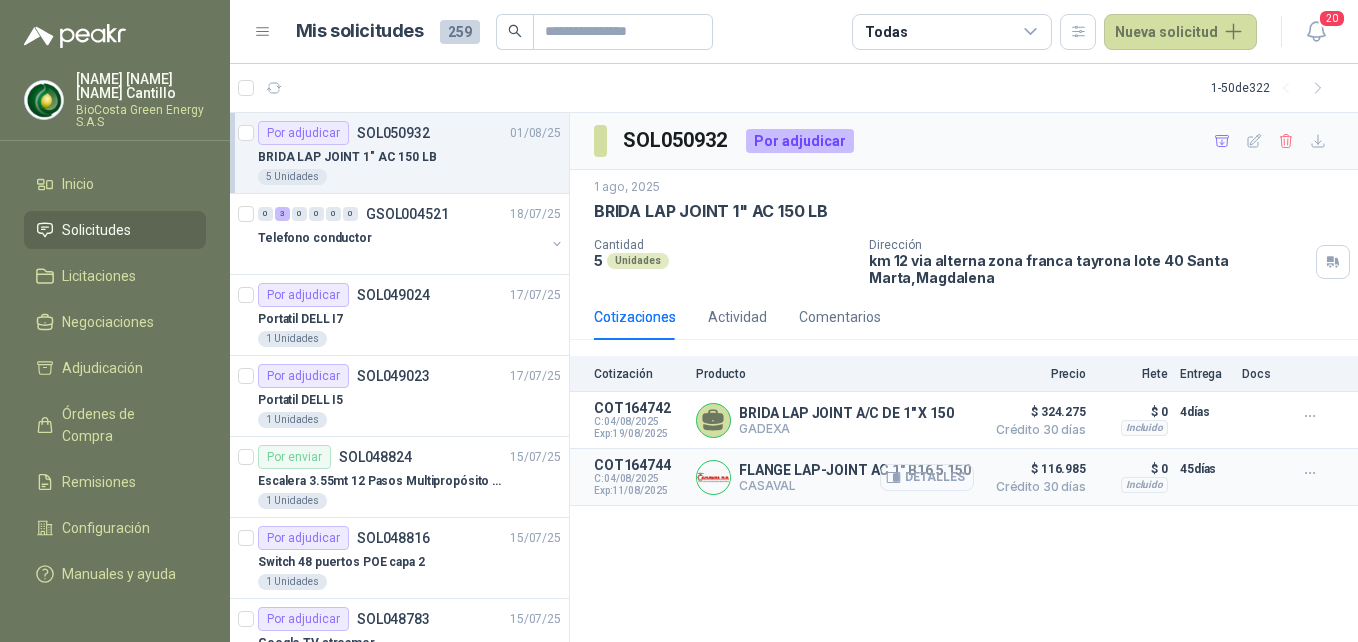 click on "Detalles" at bounding box center [927, 477] 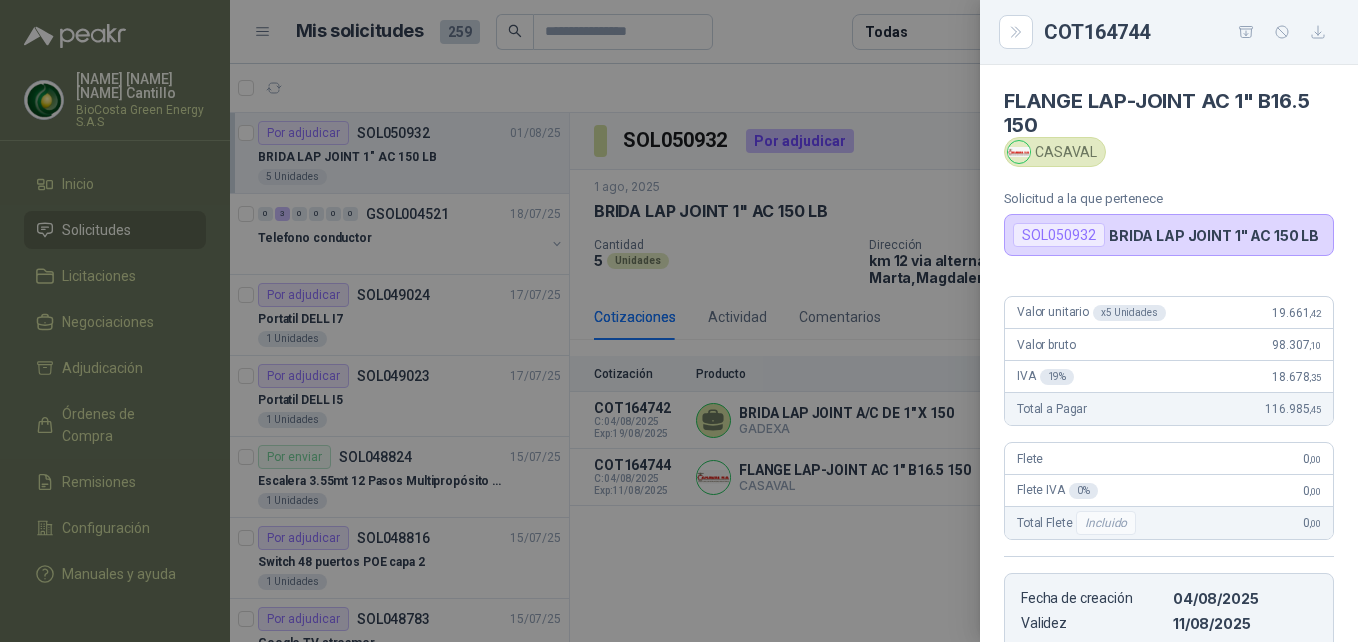 click at bounding box center [679, 321] 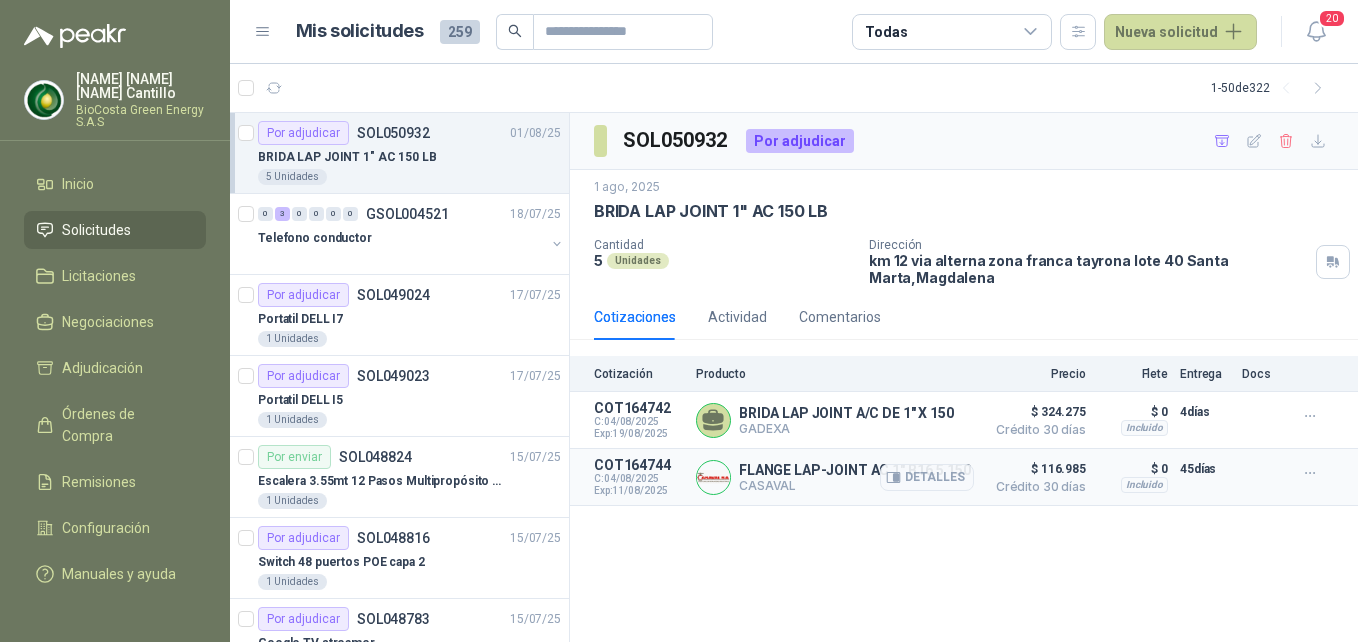 click on "FLANGE LAP-JOINT AC 1" B16.5 150" at bounding box center (855, 470) 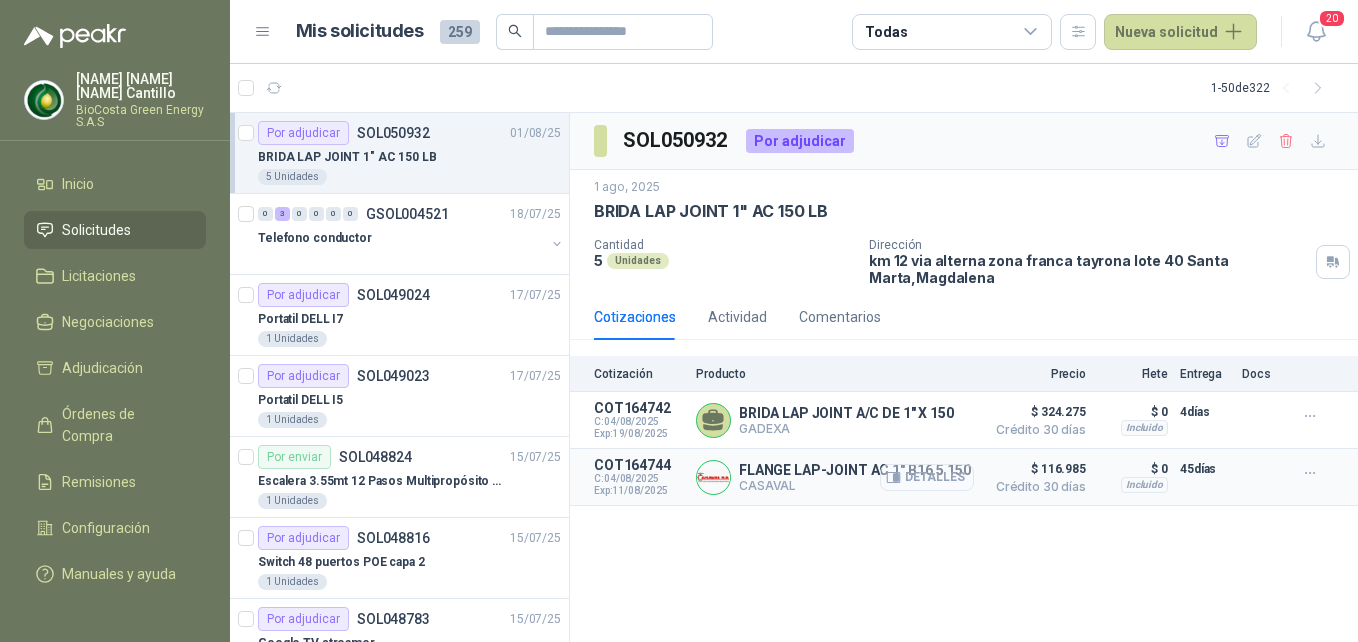 click on "Detalles" at bounding box center [927, 477] 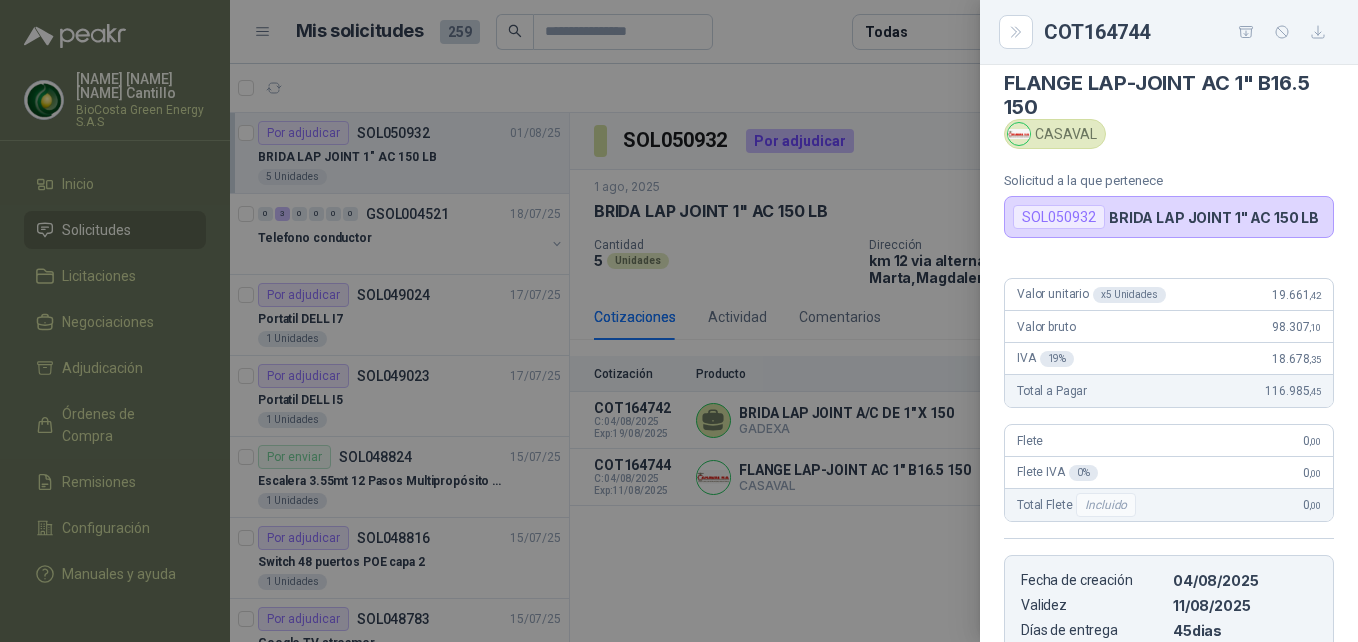 scroll, scrollTop: 0, scrollLeft: 0, axis: both 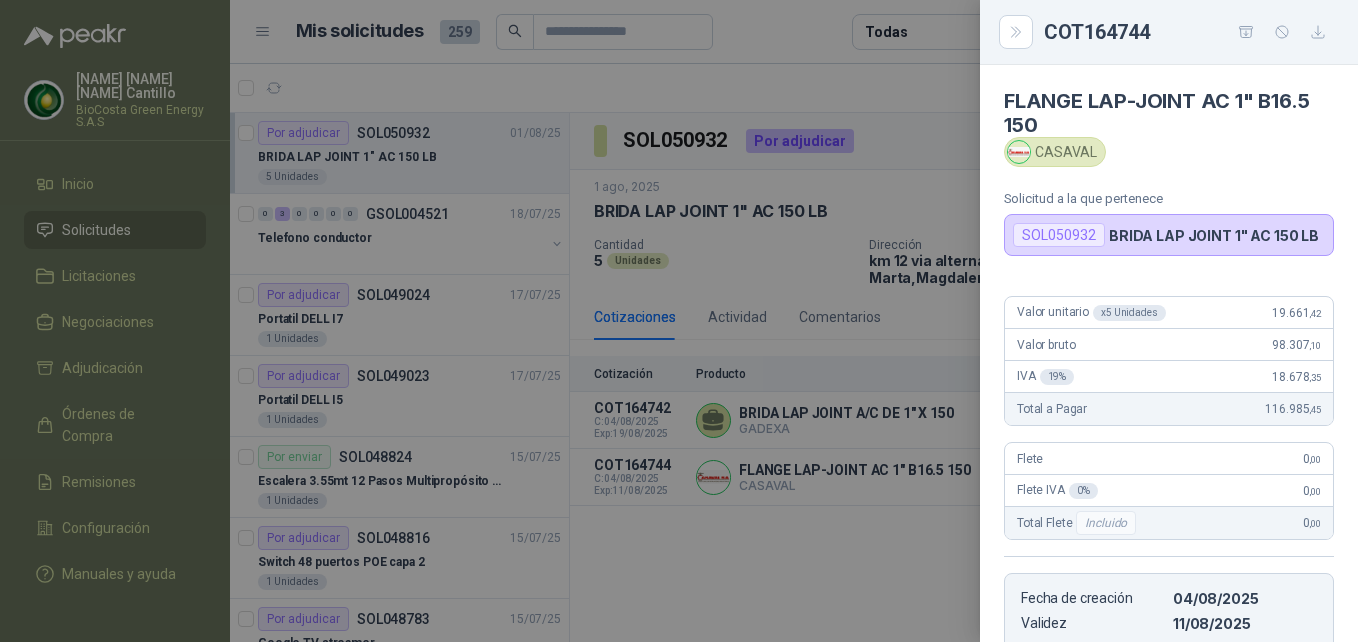 click at bounding box center (679, 321) 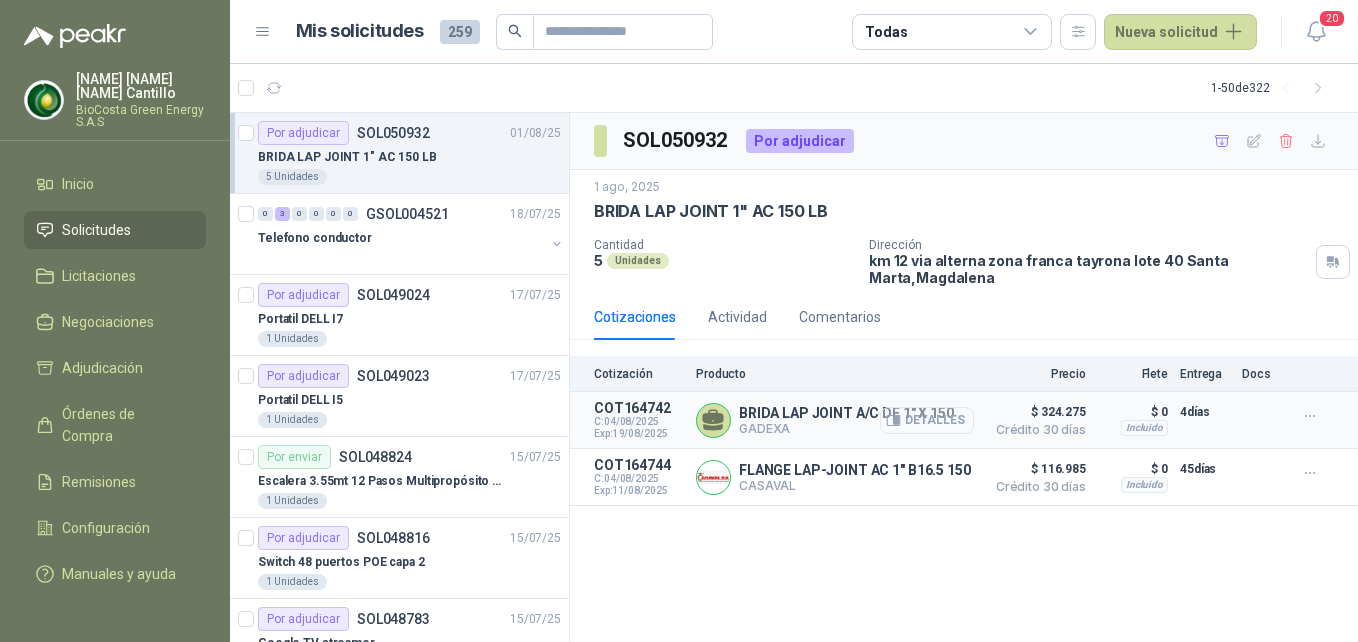 click 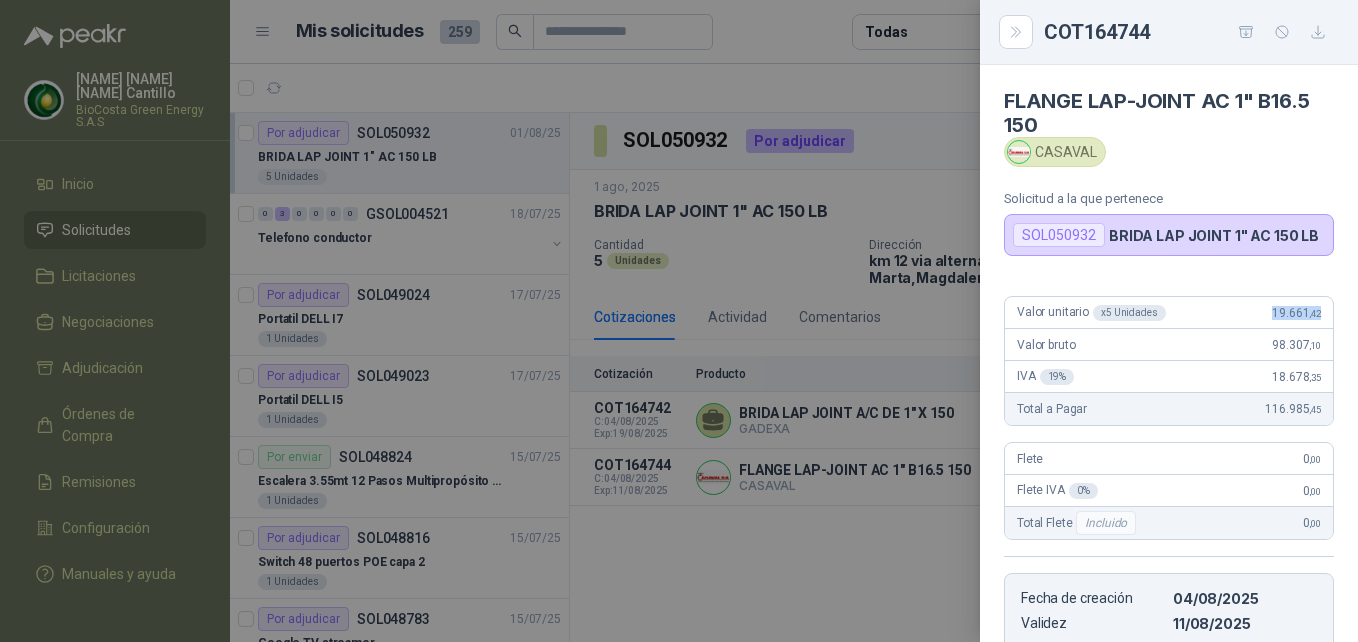 drag, startPoint x: 1250, startPoint y: 309, endPoint x: 1309, endPoint y: 309, distance: 59 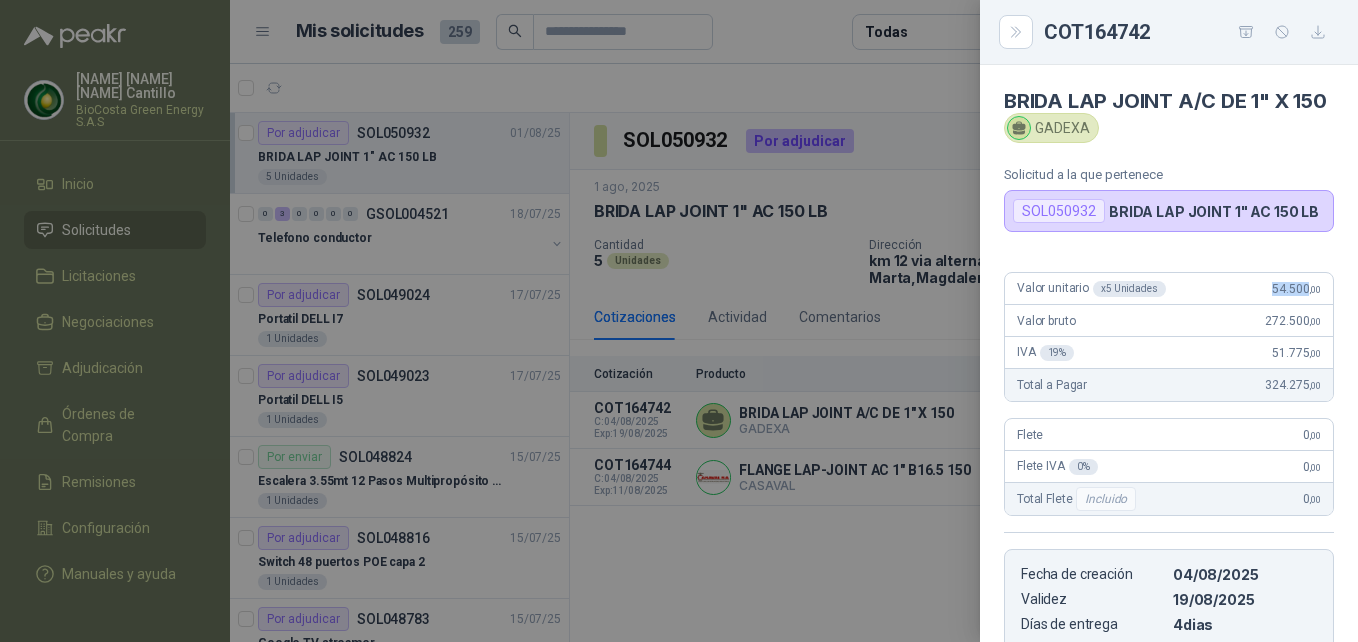 copy on "54.500" 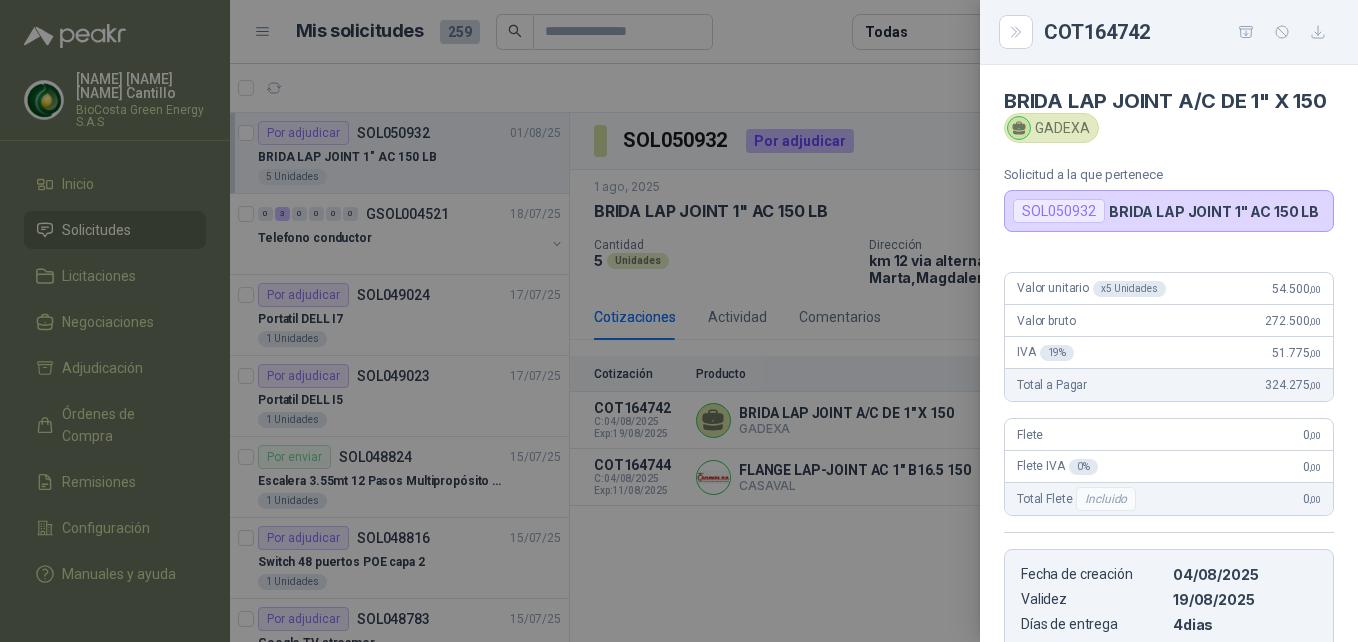 drag, startPoint x: 1253, startPoint y: 331, endPoint x: 1238, endPoint y: 311, distance: 25 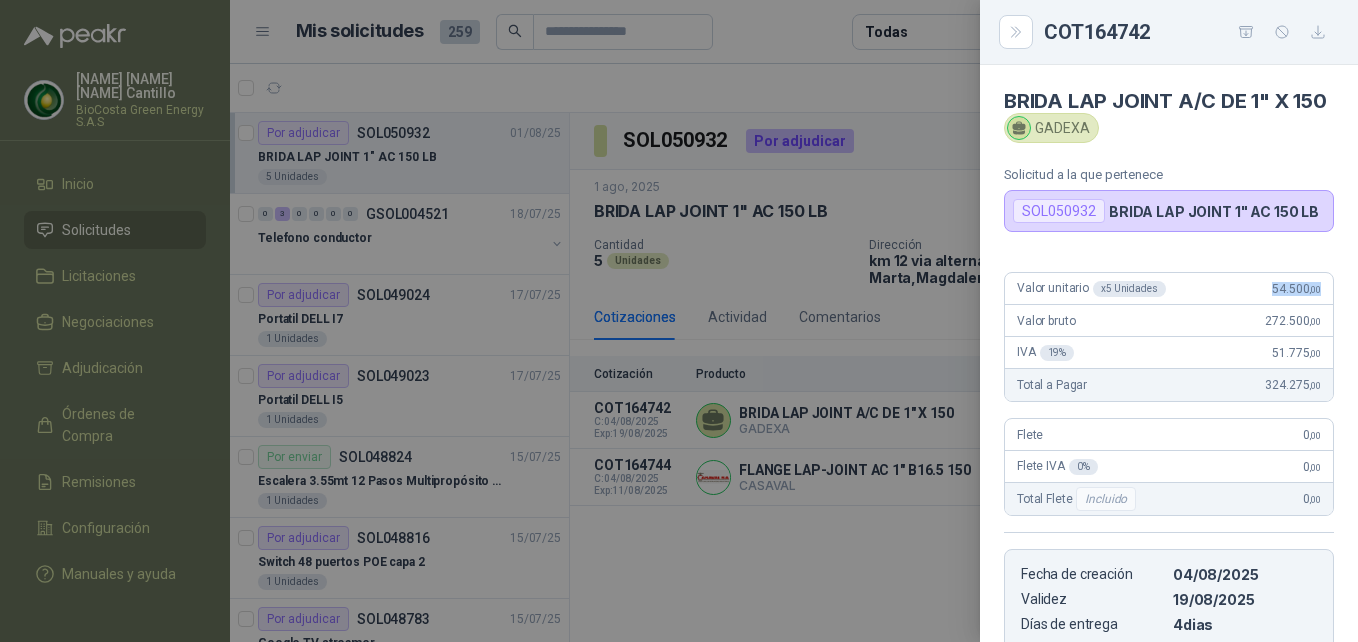drag, startPoint x: 1252, startPoint y: 310, endPoint x: 1322, endPoint y: 311, distance: 70.00714 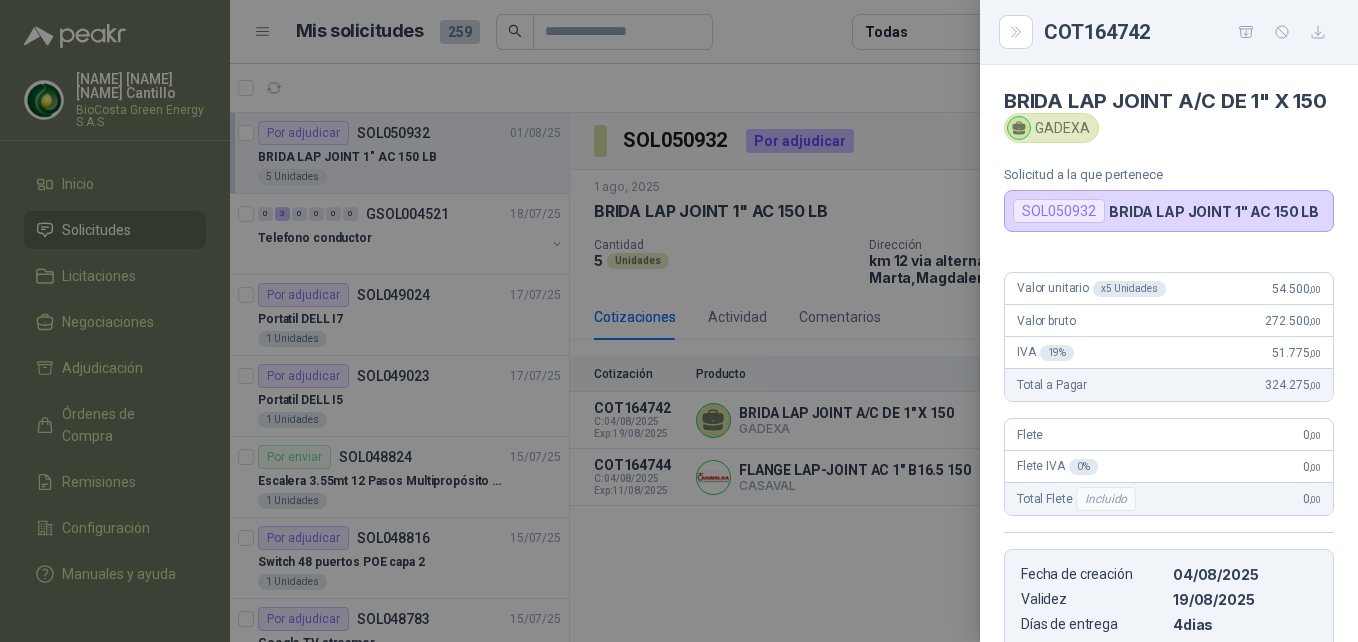 click on "Valor unitario x 5   Unidades 54.500 ,00 Valor bruto 272.500 ,00 IVA 19 % 51.775 ,00 Total a Pagar 324.275 ,00 Flete  0 ,00 Flete IVA 0 % 0 ,00 Total Flete Incluido   0 ,00 Fecha de creación 04/08/2025 Validez 19/08/2025 Días de entrega 4  dias" at bounding box center [1169, 453] 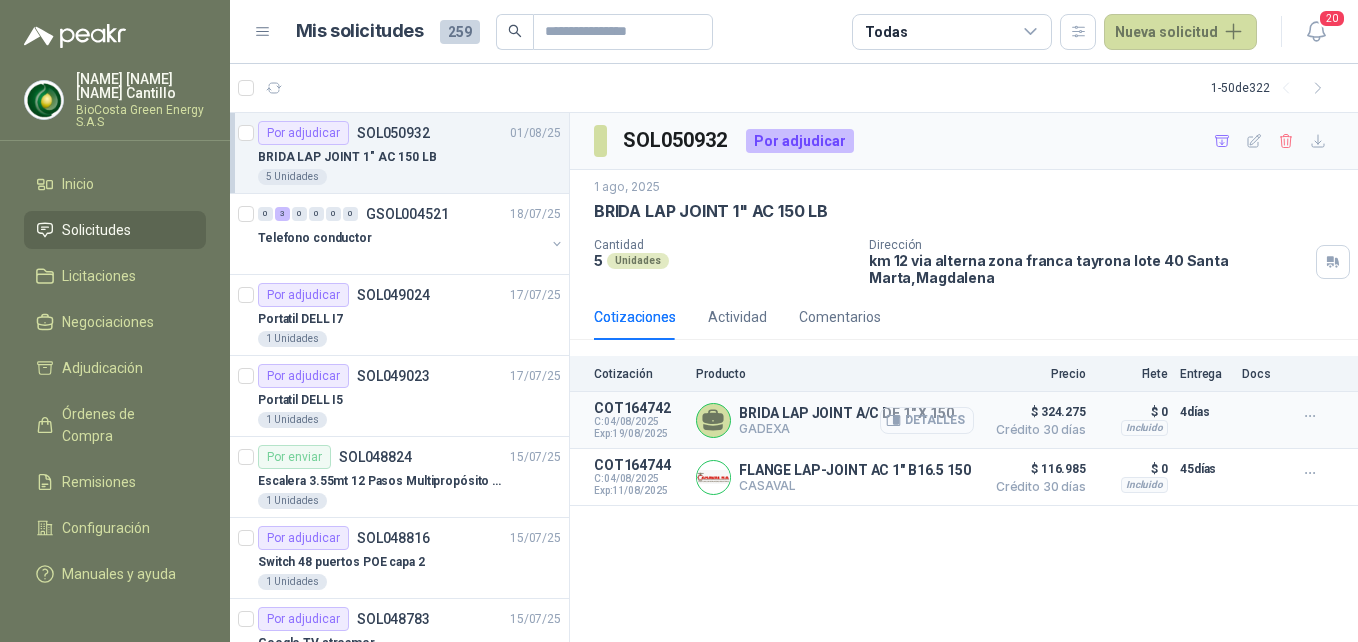 click 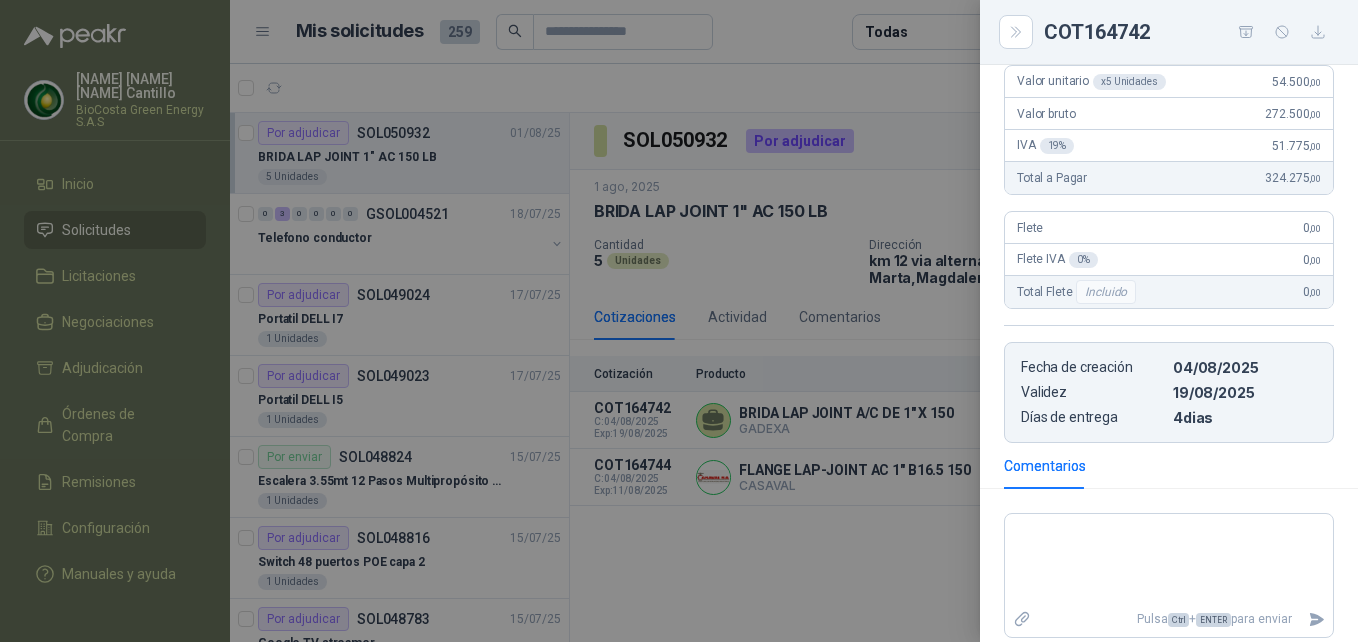 scroll, scrollTop: 193, scrollLeft: 0, axis: vertical 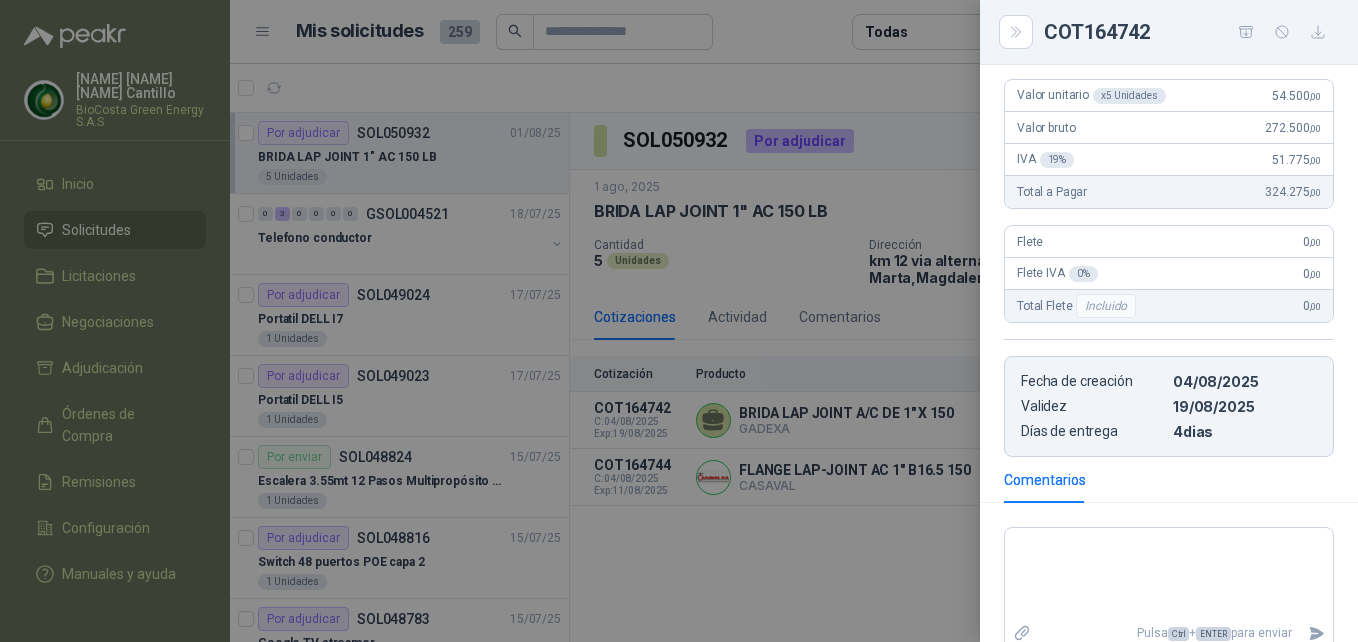 click at bounding box center [679, 321] 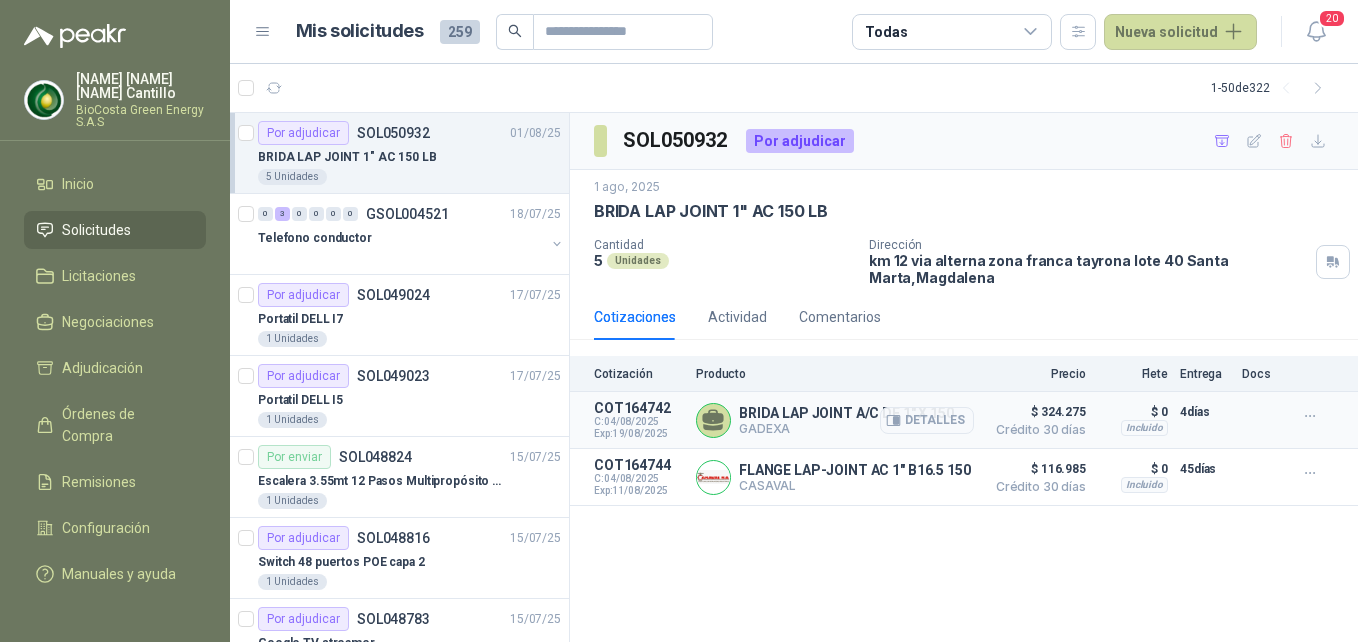 click on "BRIDA LAP JOINT A/C DE 1" X 150" at bounding box center [846, 413] 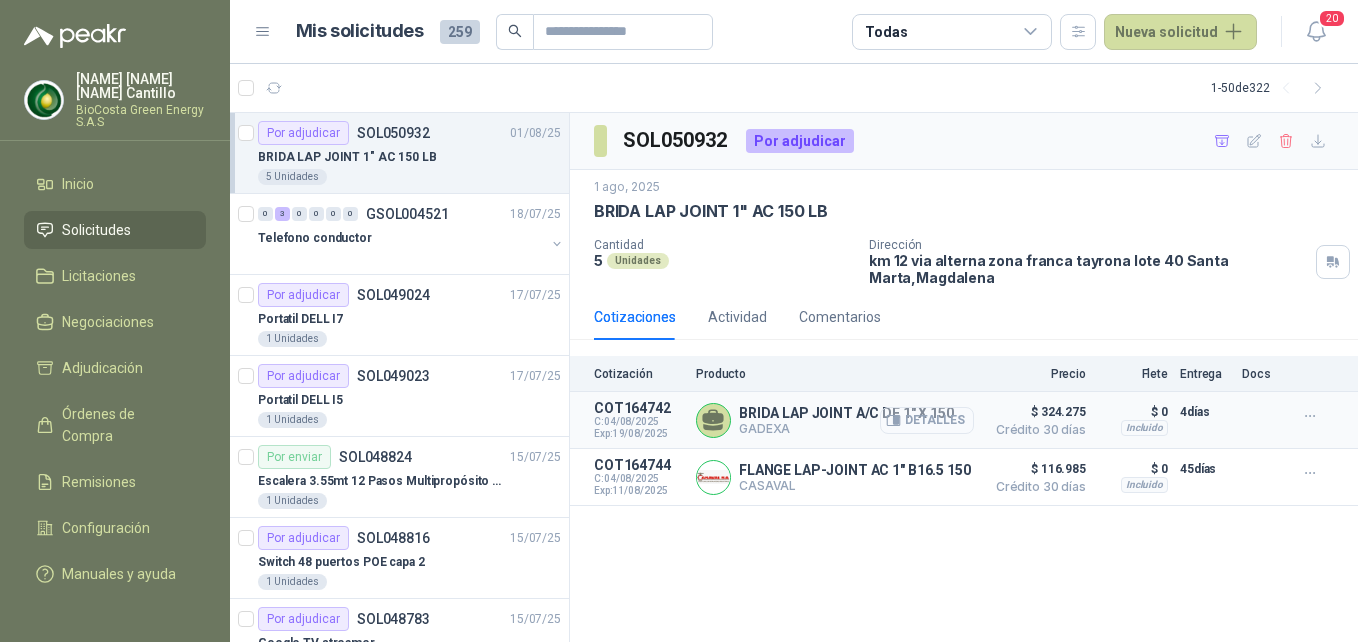 click 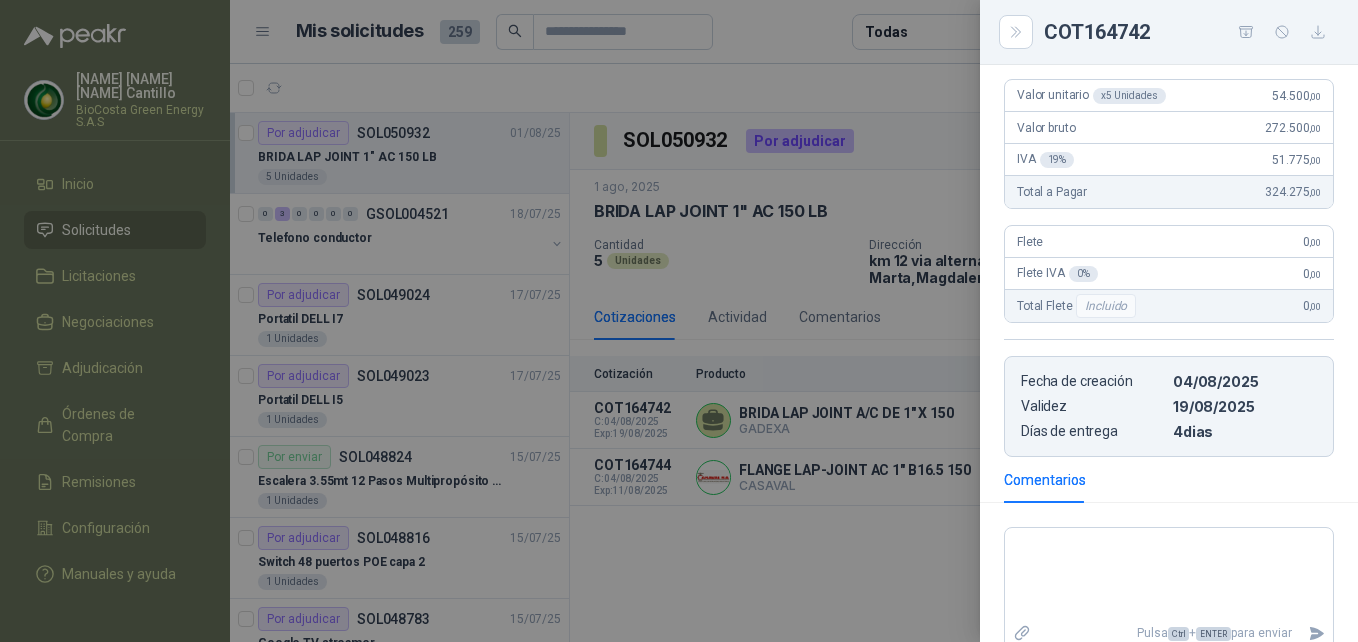 scroll, scrollTop: 0, scrollLeft: 0, axis: both 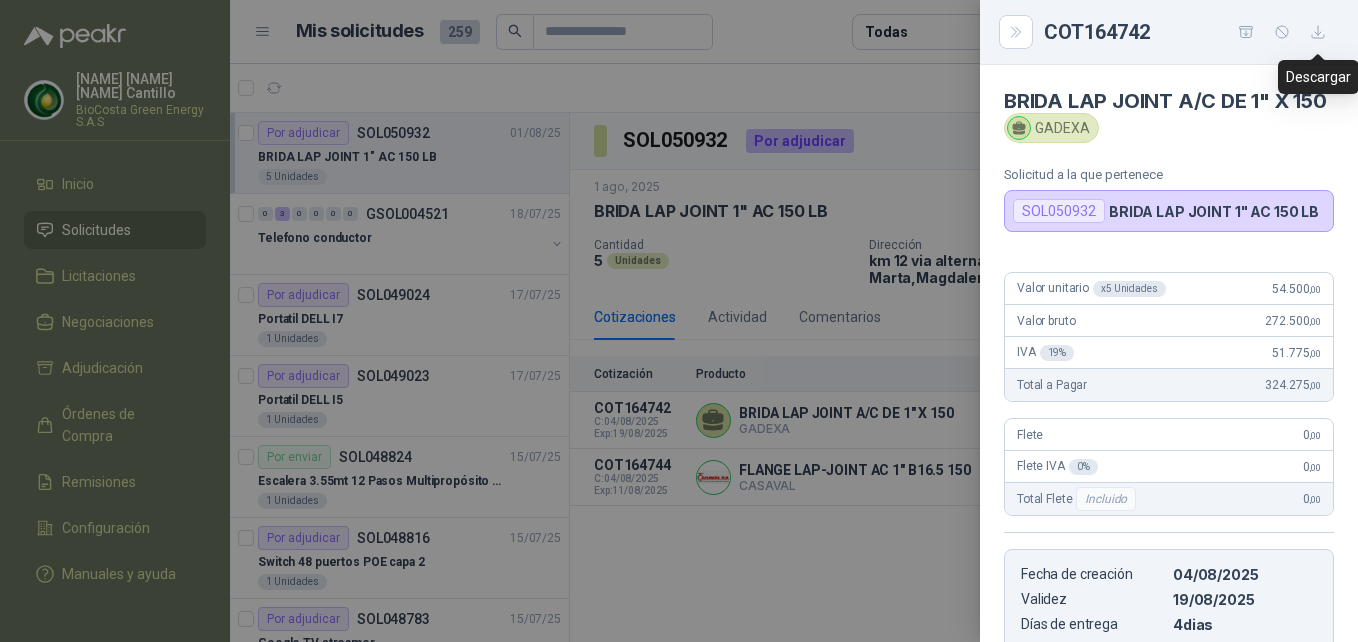 click at bounding box center [1318, 32] 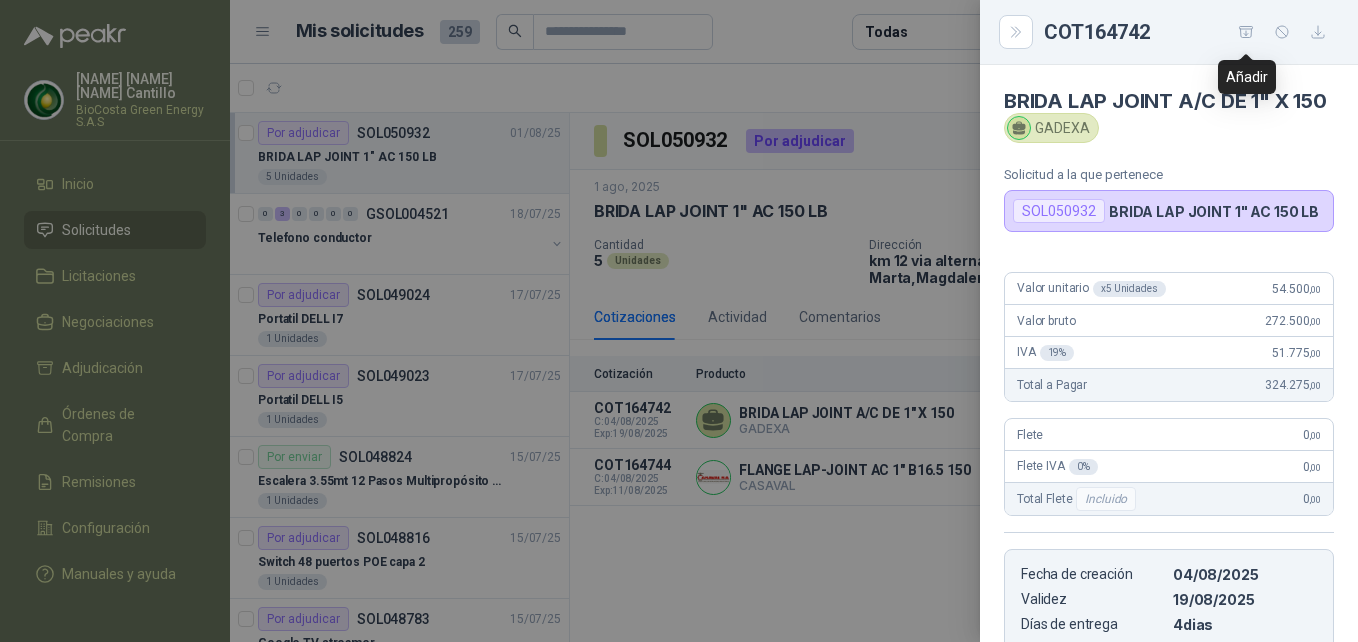 click 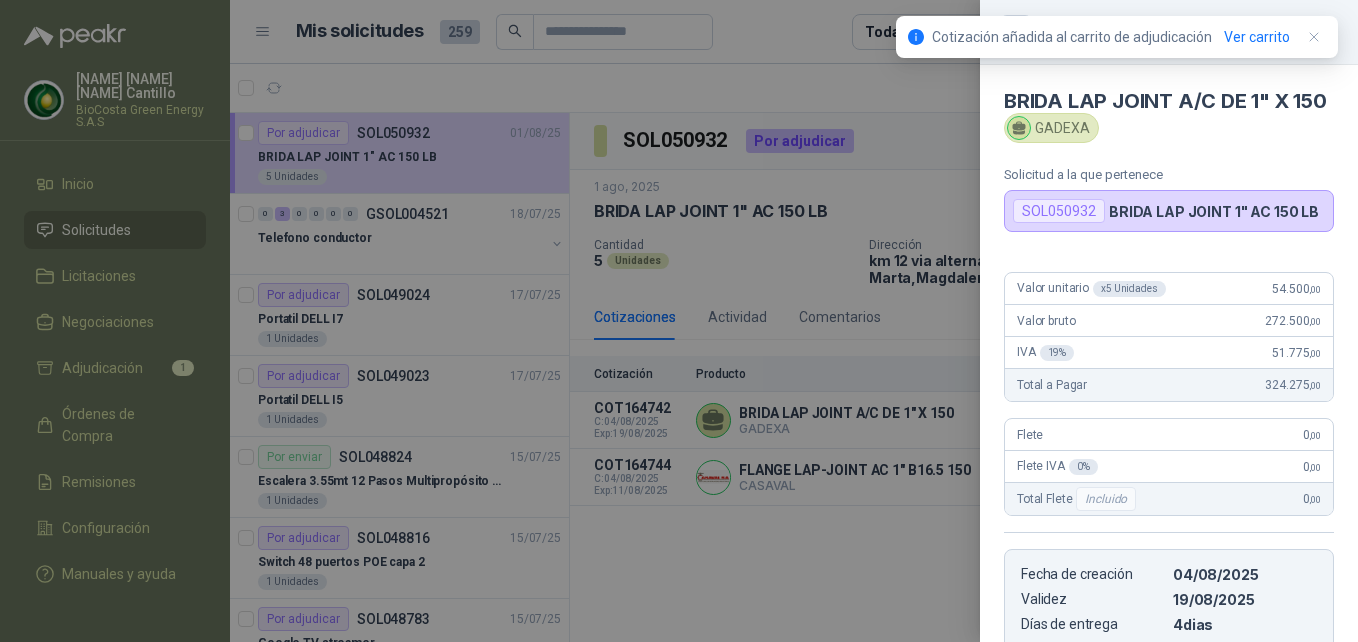 click at bounding box center (679, 321) 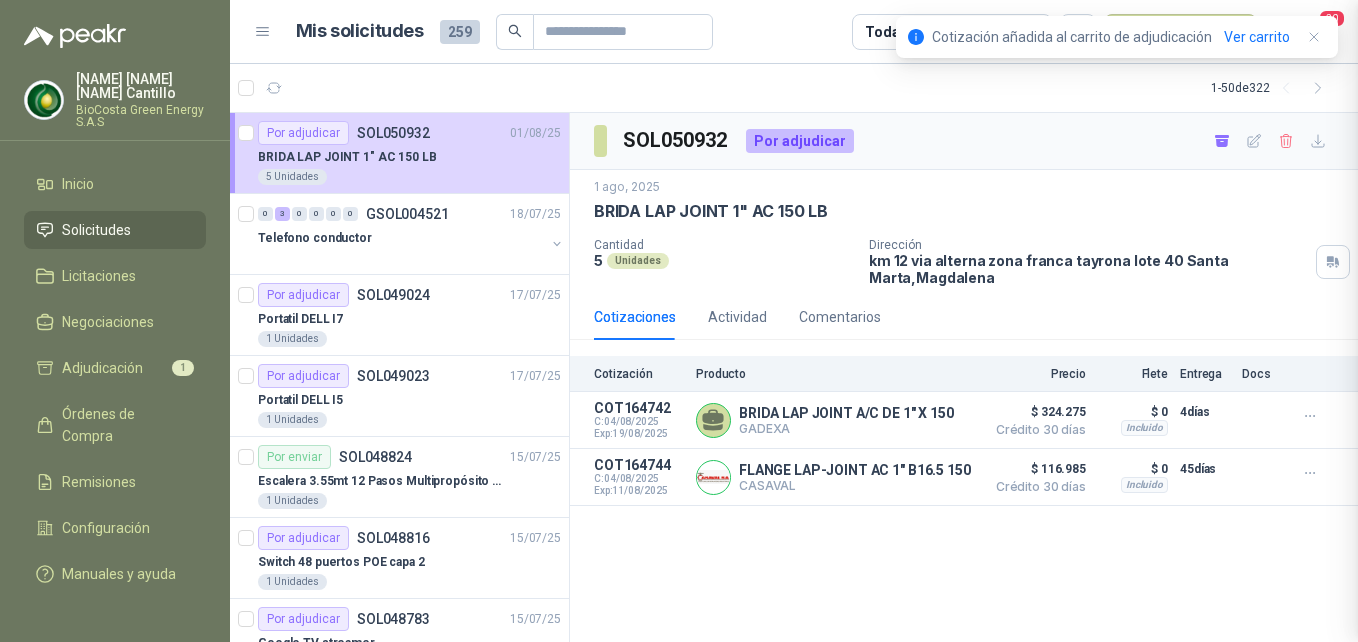 click at bounding box center (679, 321) 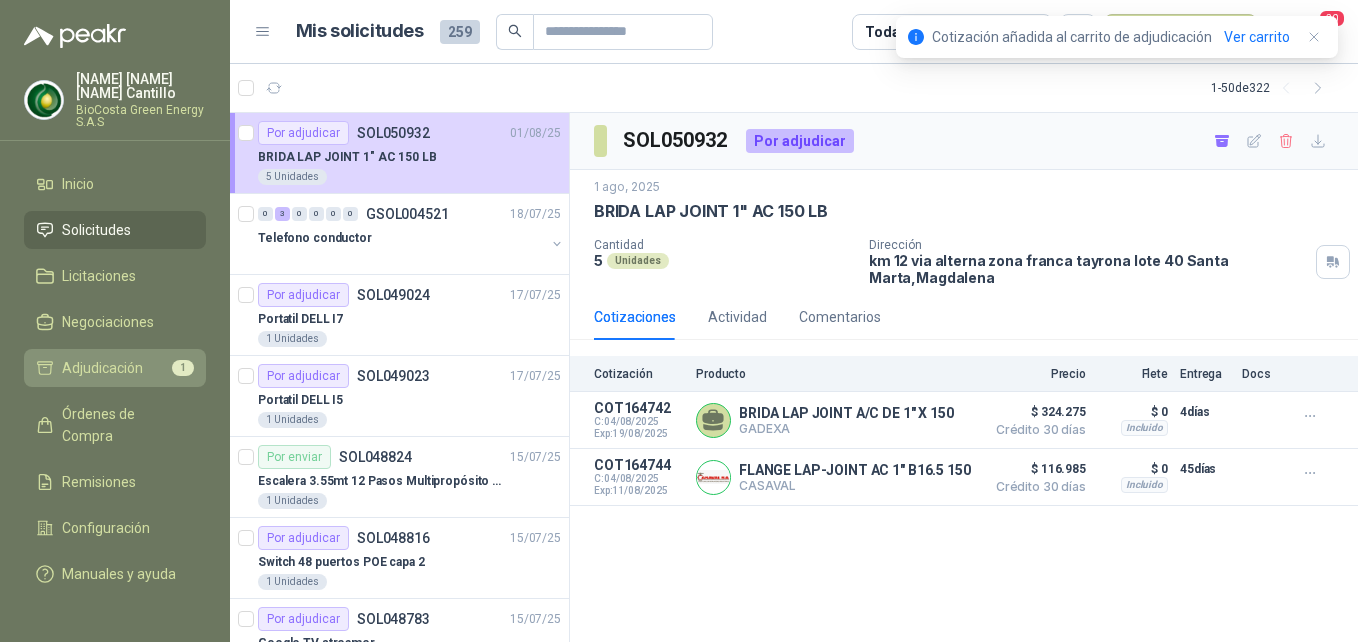 click on "Adjudicación" at bounding box center [102, 368] 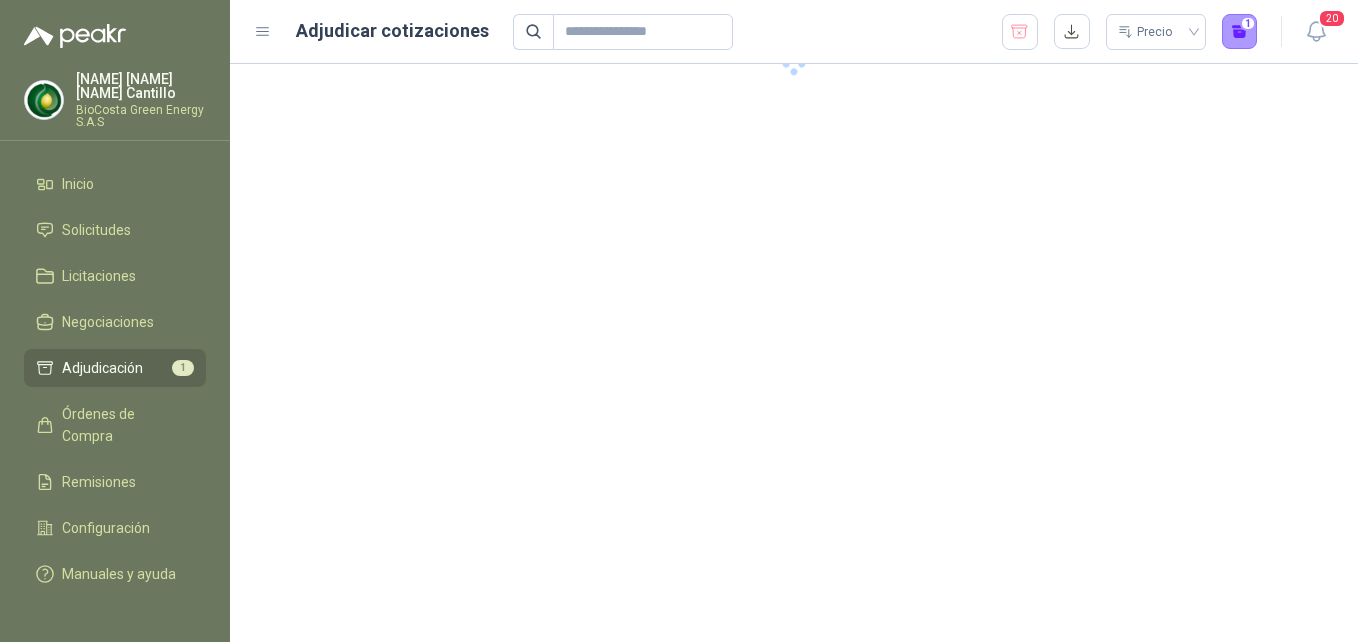 click on "Adjudicación" at bounding box center [102, 368] 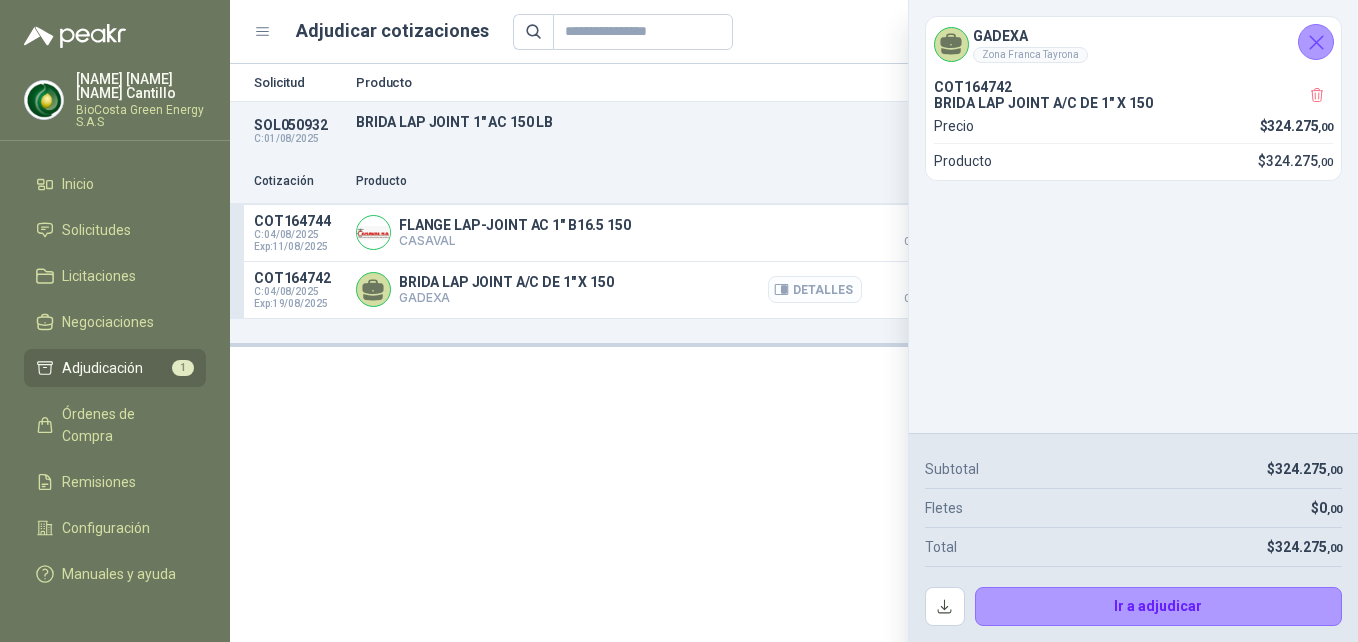 click on "Detalles" at bounding box center (815, 289) 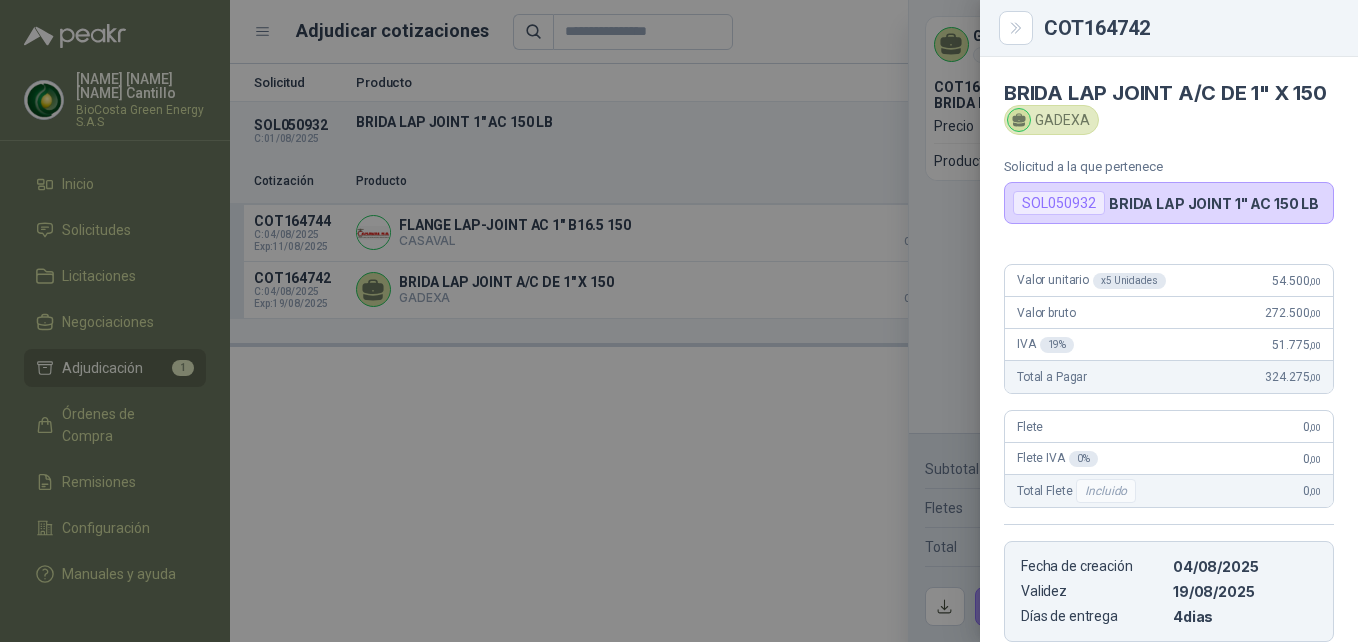click on "COT164742 BRIDA LAP JOINT A/C DE 1" X 150 GADEXA Solicitud a la que pertenece SOL050932  BRIDA LAP JOINT 1" AC 150 LB Valor unitario x 5   Unidades 54.500 ,00 Valor bruto 272.500 ,00 IVA 19 % 51.775 ,00 Total a Pagar 324.275 ,00 Flete  0 ,00 Flete IVA 0 % 0 ,00 Total Flete Incluido   0 ,00 Fecha de creación 04/08/2025 Validez 19/08/2025 Días de entrega 4  dias Comentarios Pulsa  Ctrl  +  ENTER  para enviar" at bounding box center [679, 321] 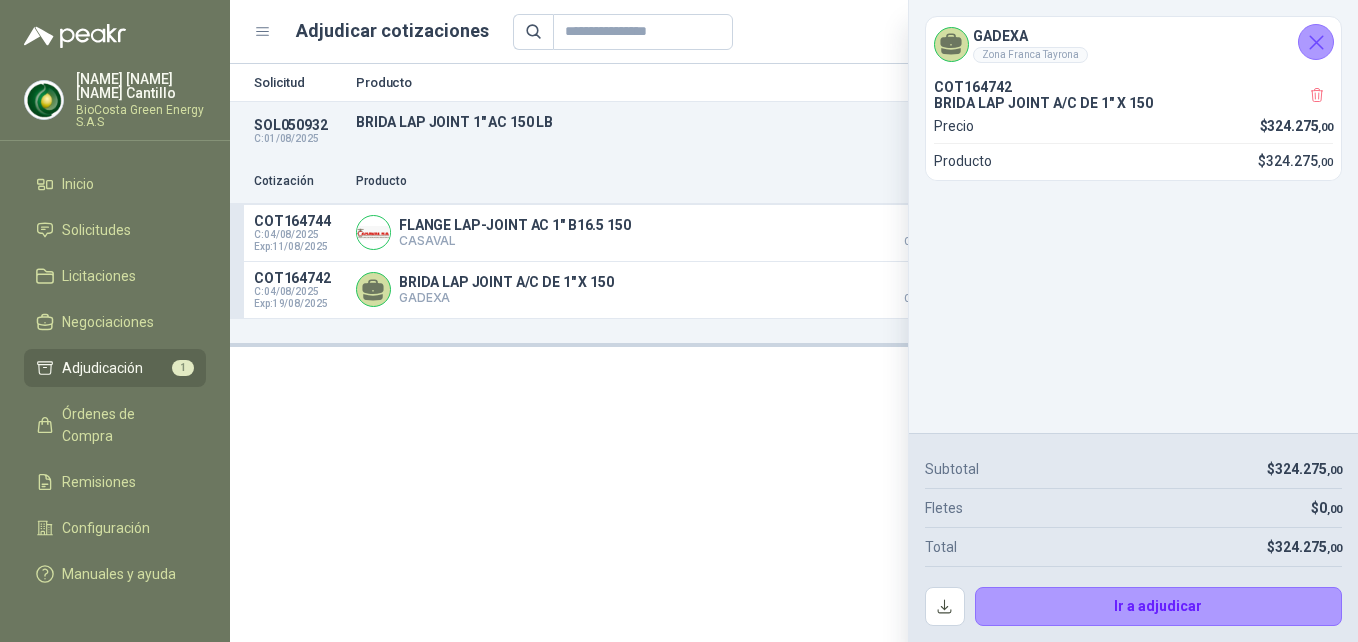 click at bounding box center (1316, 42) 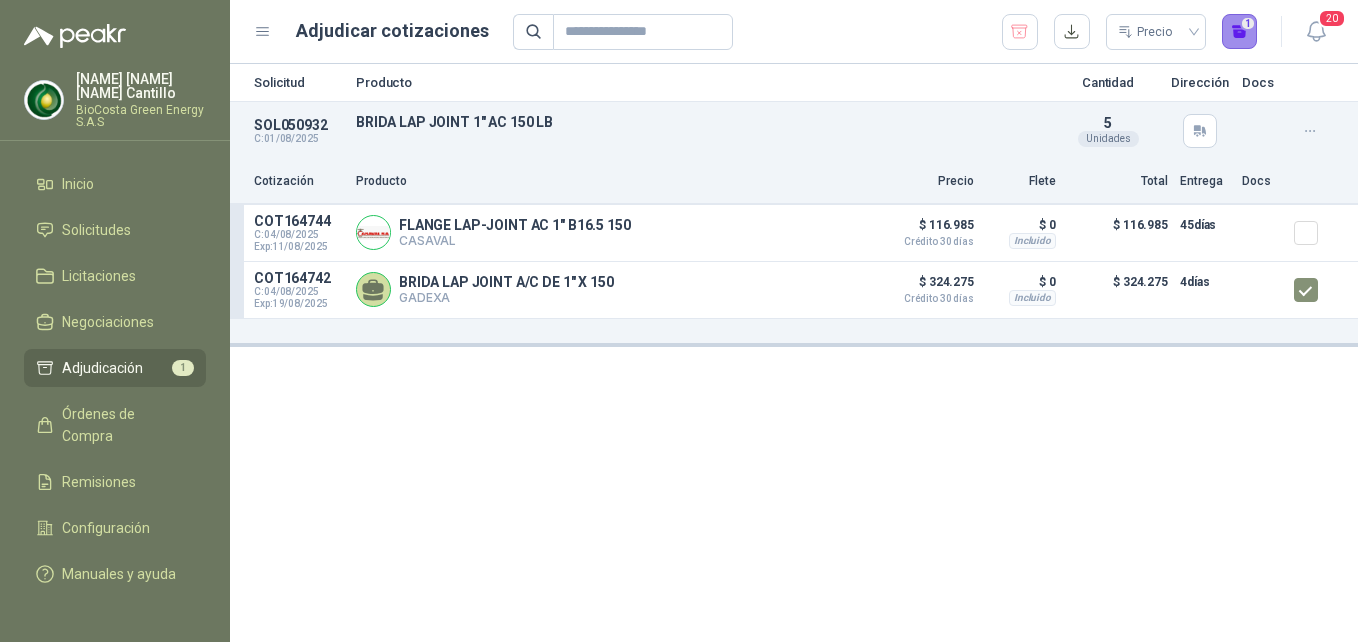 click on "1" at bounding box center [1240, 32] 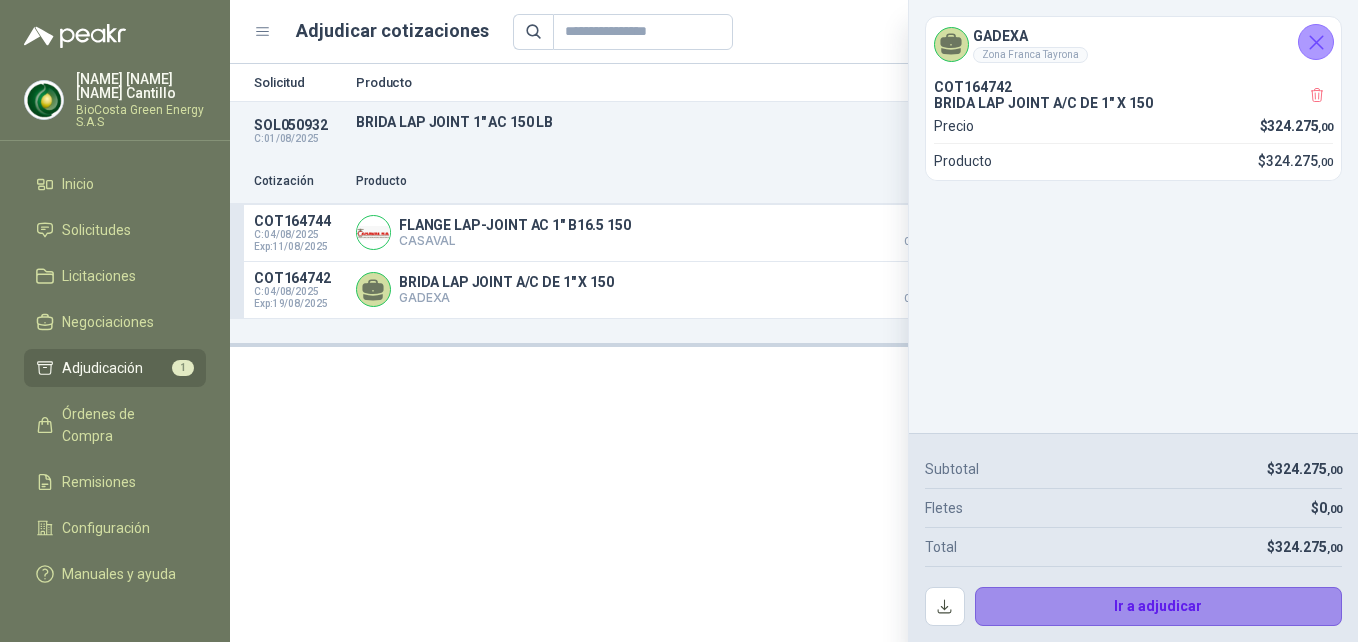 click on "Ir a adjudicar" at bounding box center [1159, 607] 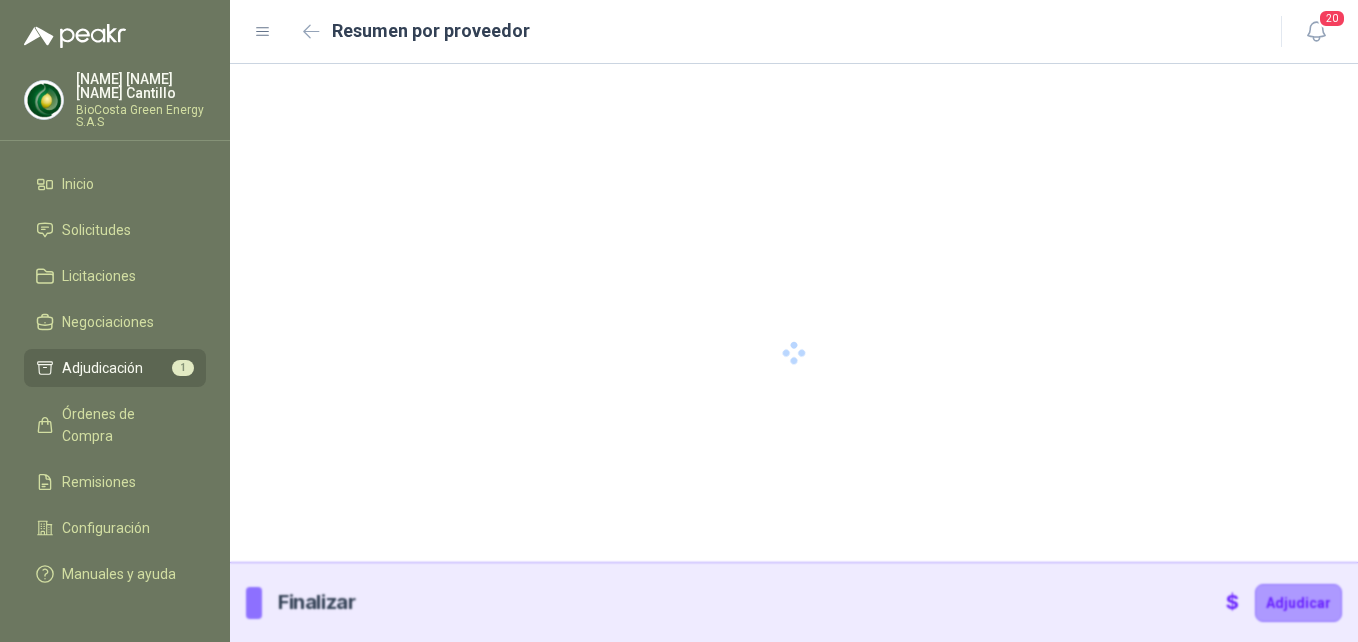 type 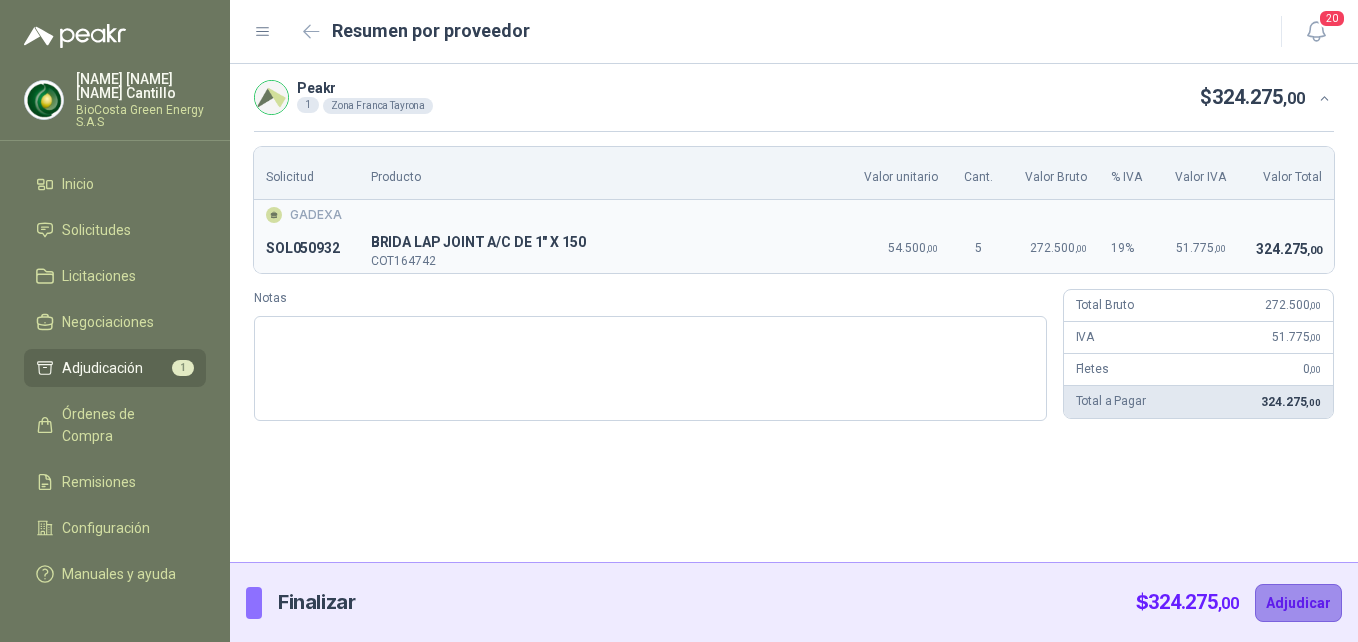 click on "Adjudicar" at bounding box center (1298, 603) 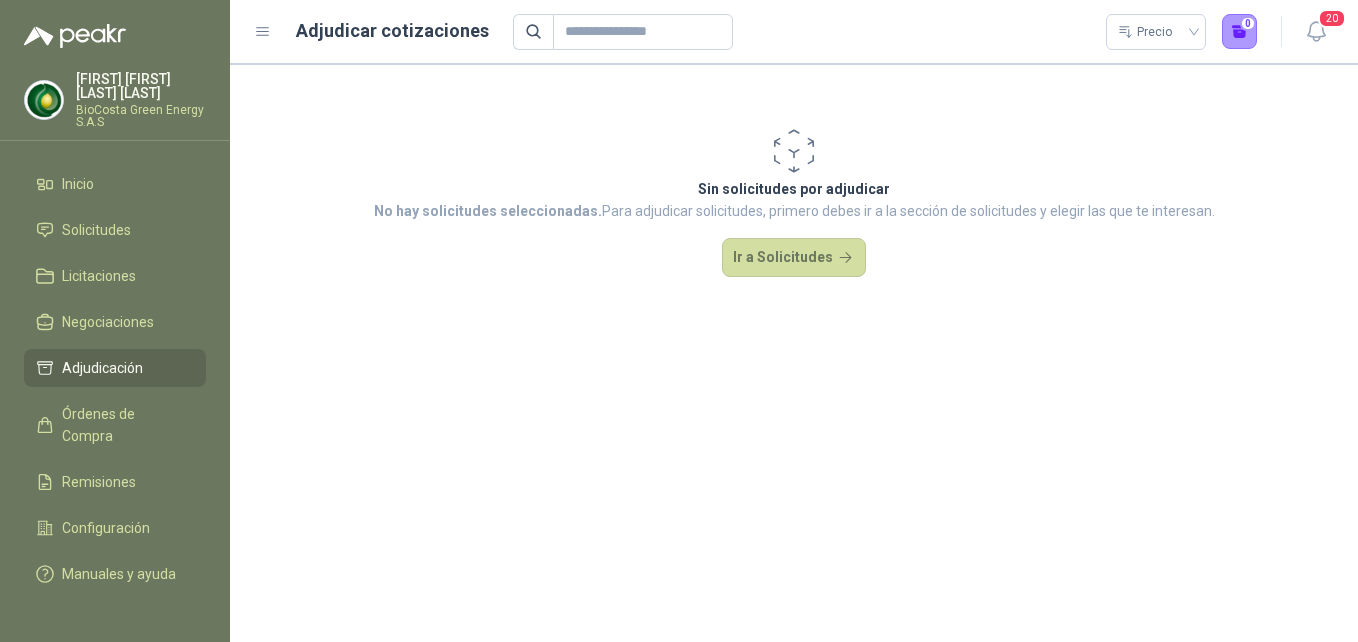 scroll, scrollTop: 0, scrollLeft: 0, axis: both 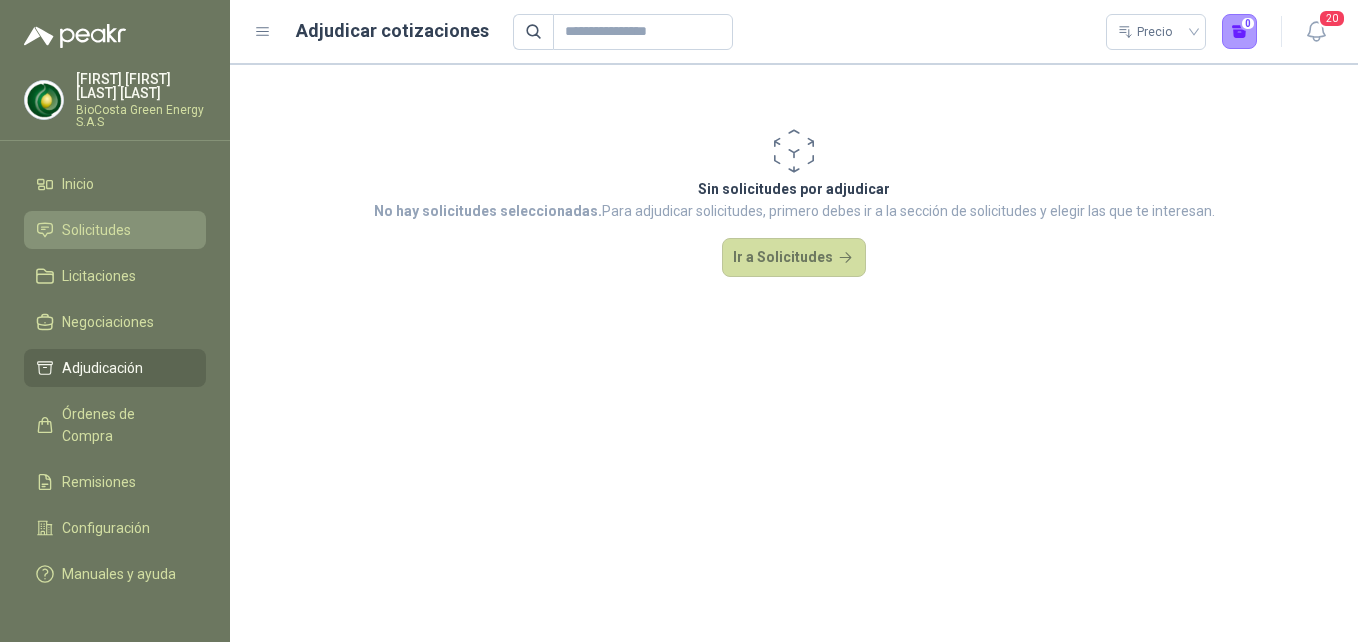 click on "Solicitudes" at bounding box center (115, 230) 